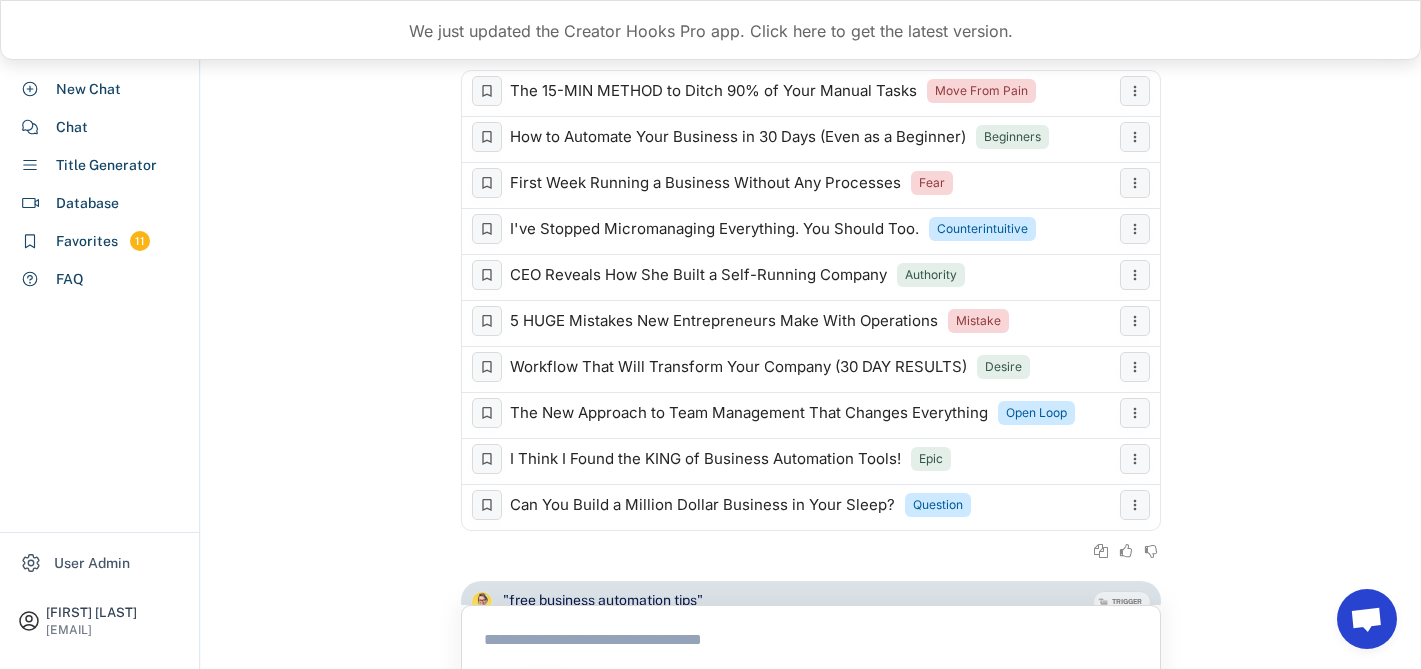 scroll, scrollTop: 98, scrollLeft: 0, axis: vertical 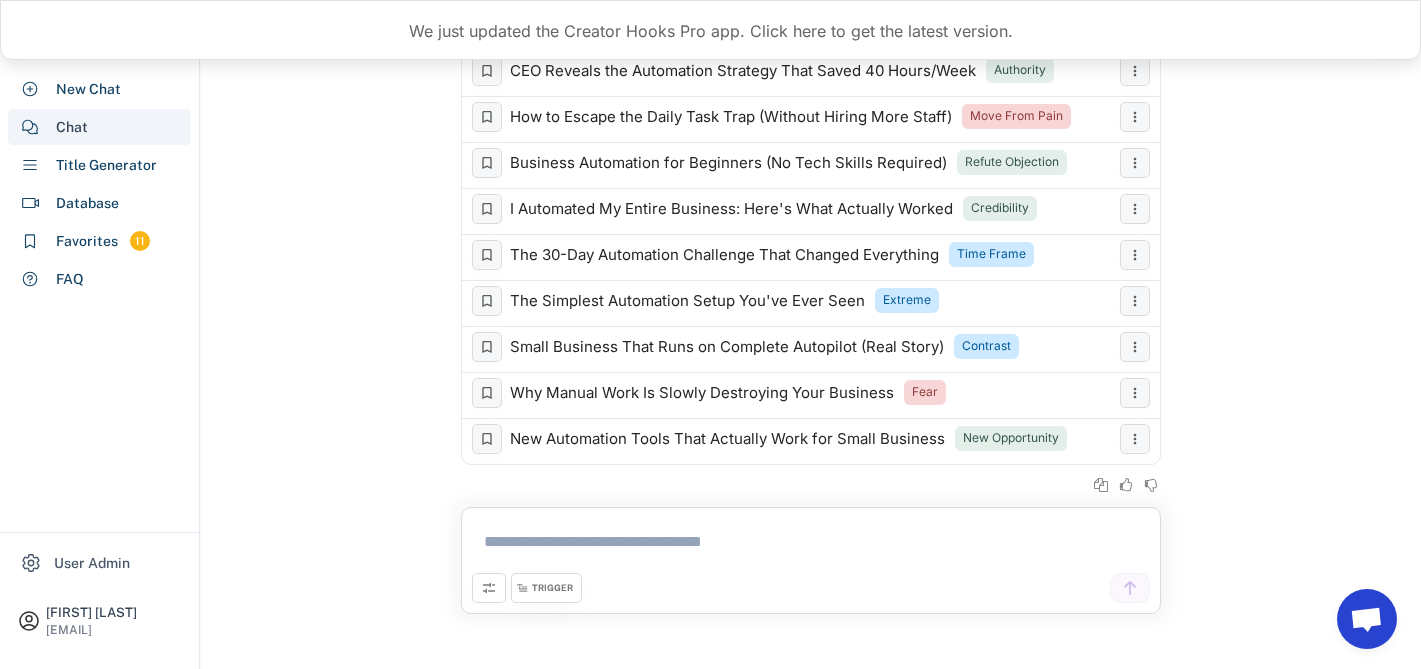 click on "Title Generator" at bounding box center (99, 165) 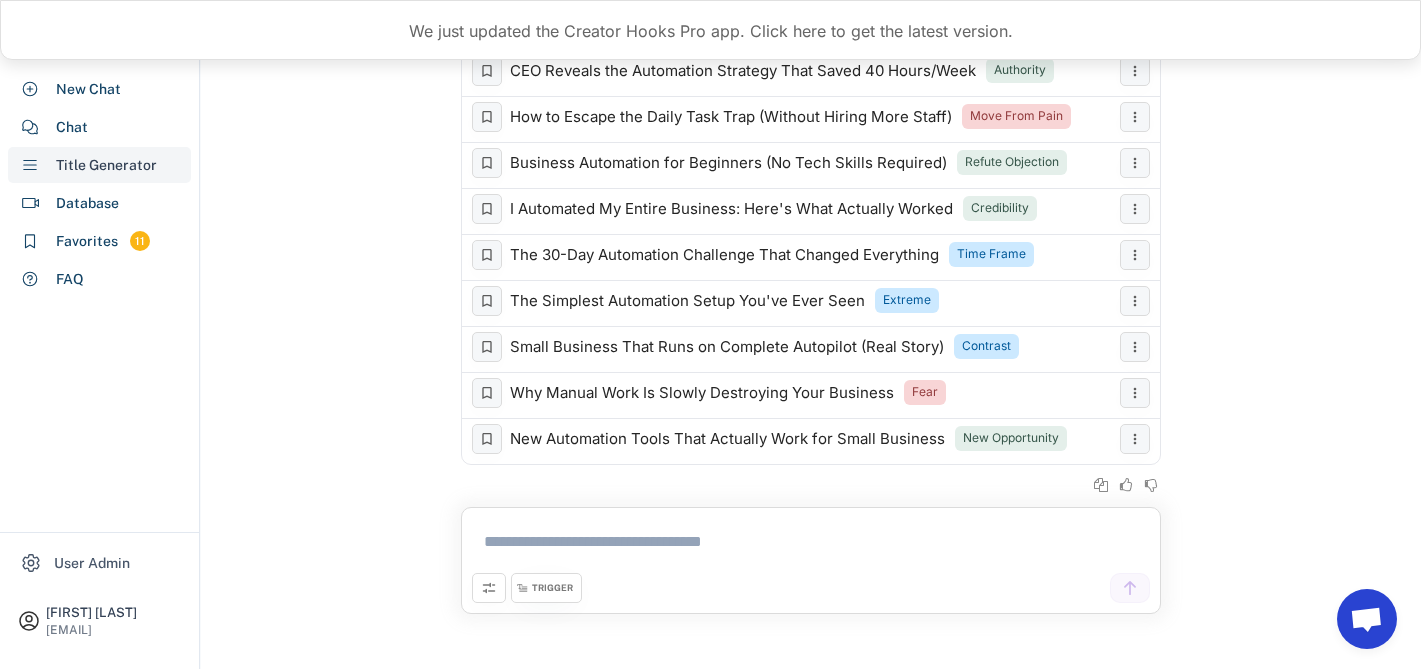 select on "**********" 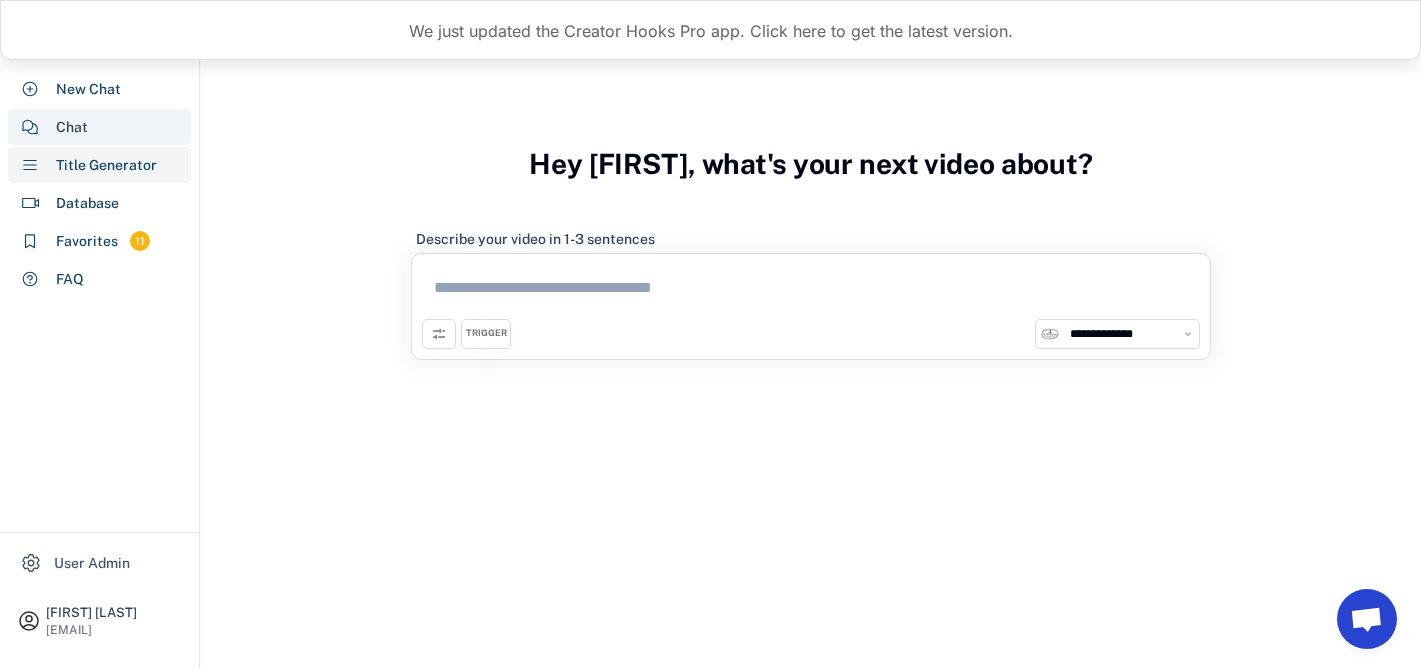 click on "Chat" at bounding box center (99, 127) 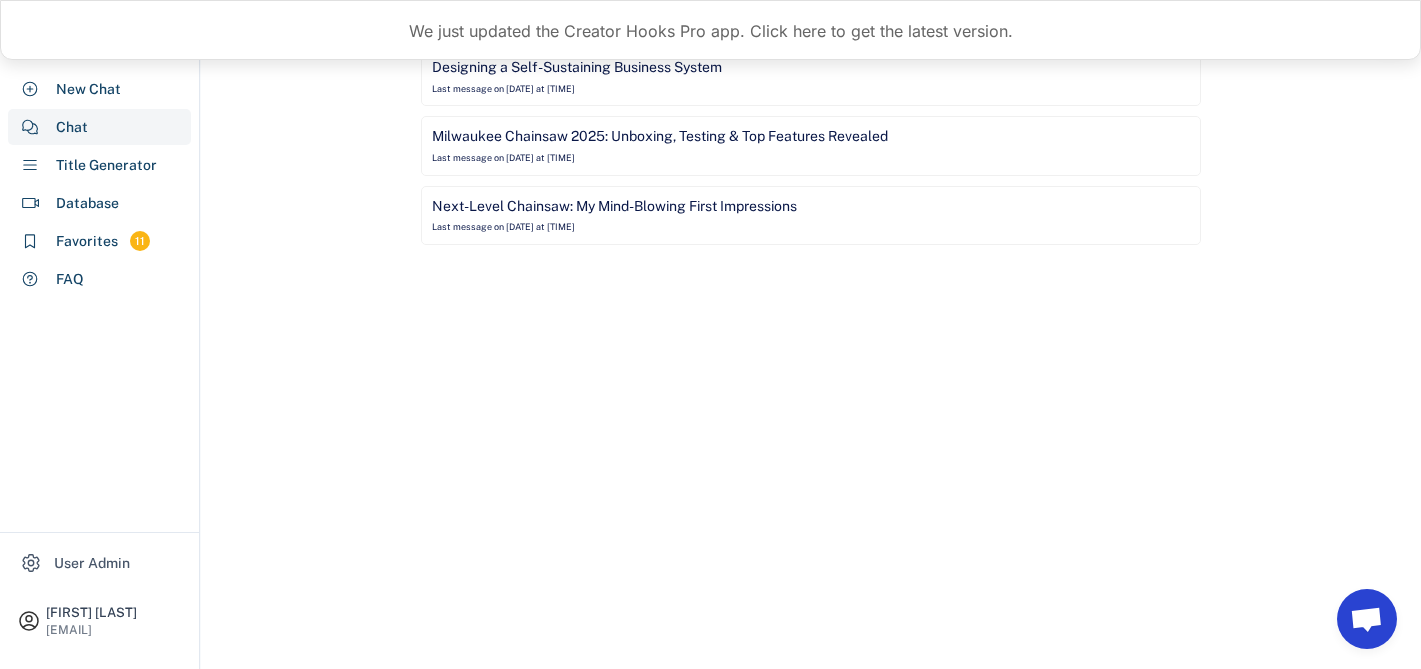 scroll, scrollTop: 0, scrollLeft: 0, axis: both 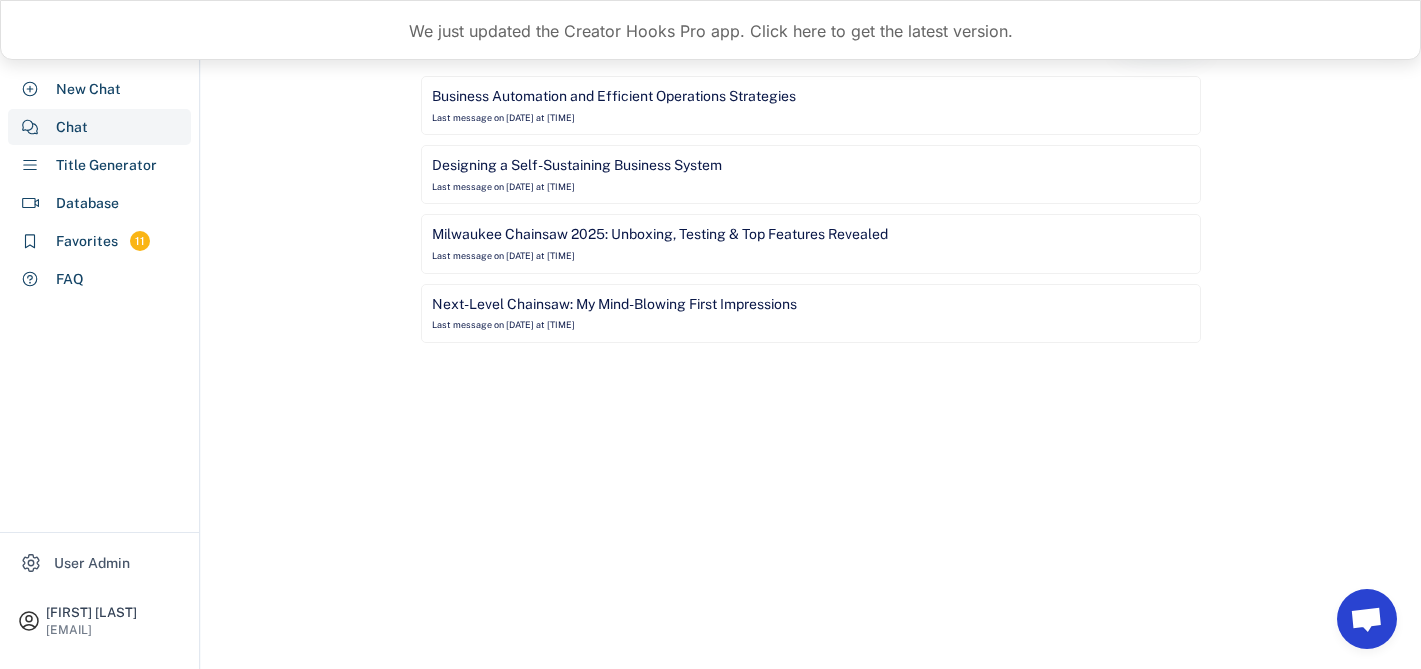 click on "Milwaukee Chainsaw 2025: Unboxing, Testing & Top Features Revealed Last message on [DATE] at [TIME]" at bounding box center [811, 243] 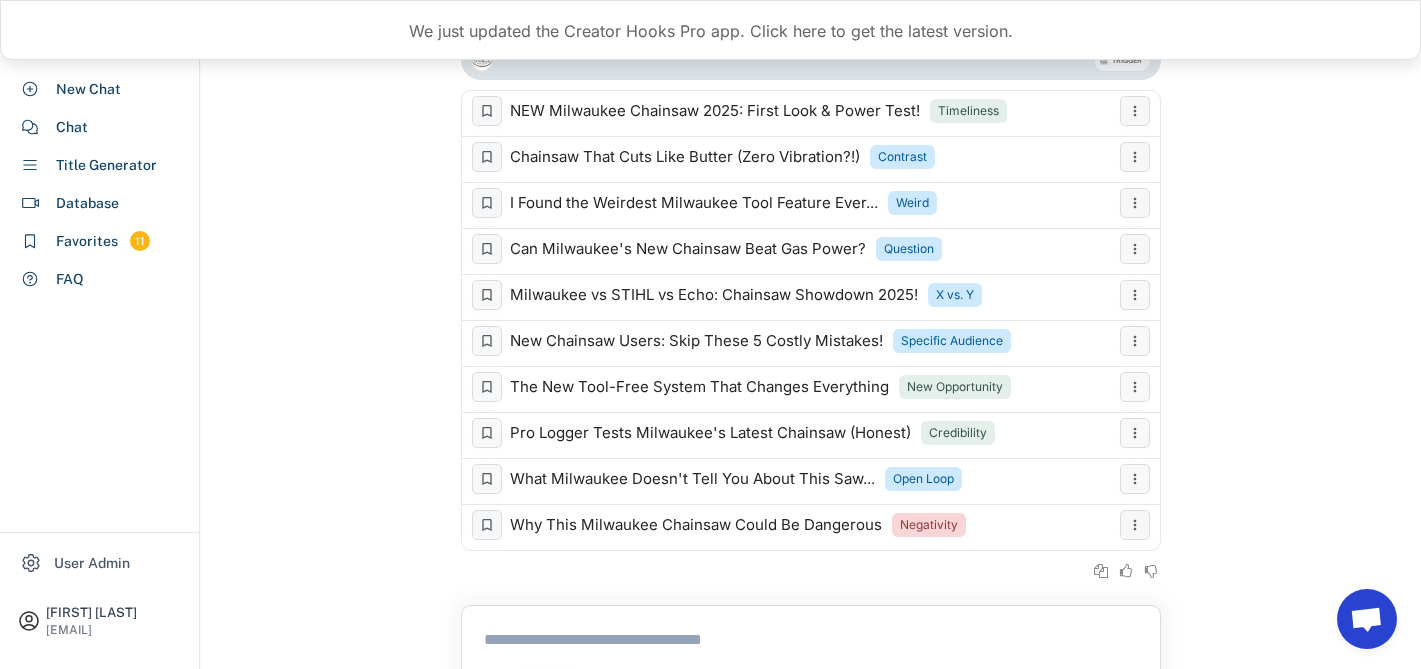 scroll, scrollTop: 98, scrollLeft: 0, axis: vertical 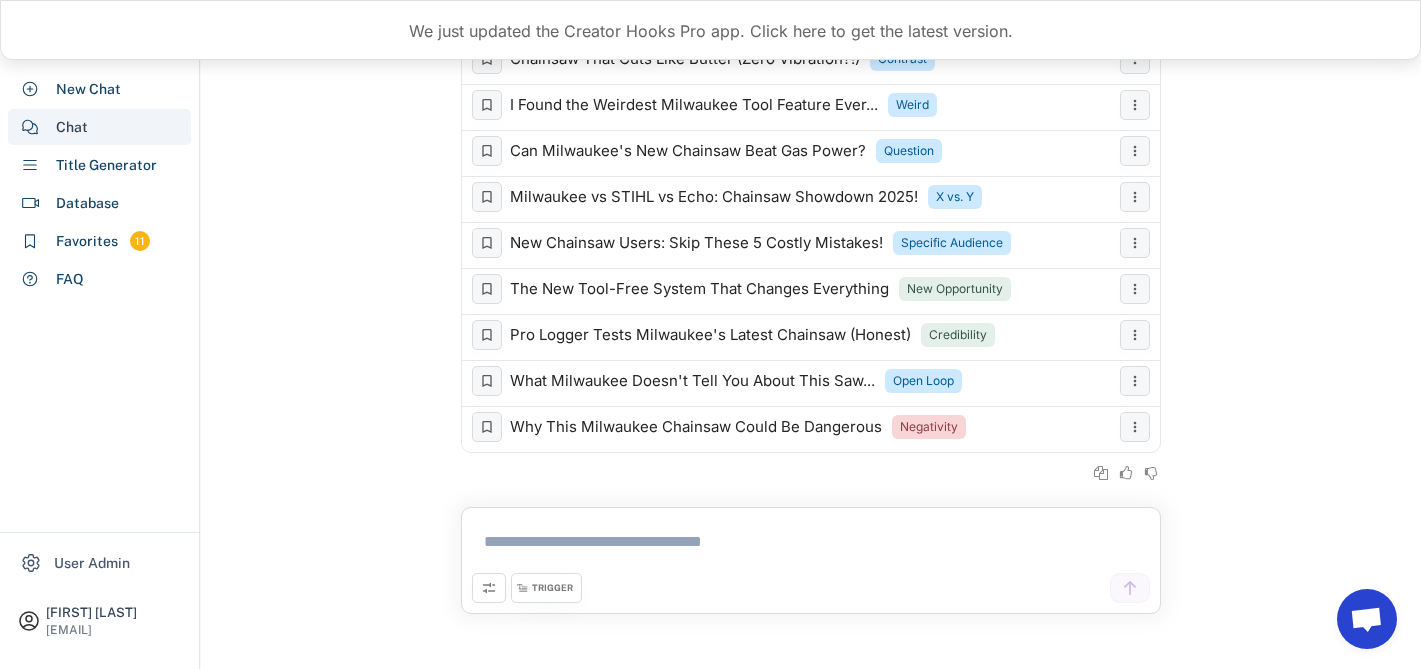 click on "Chat" at bounding box center (99, 127) 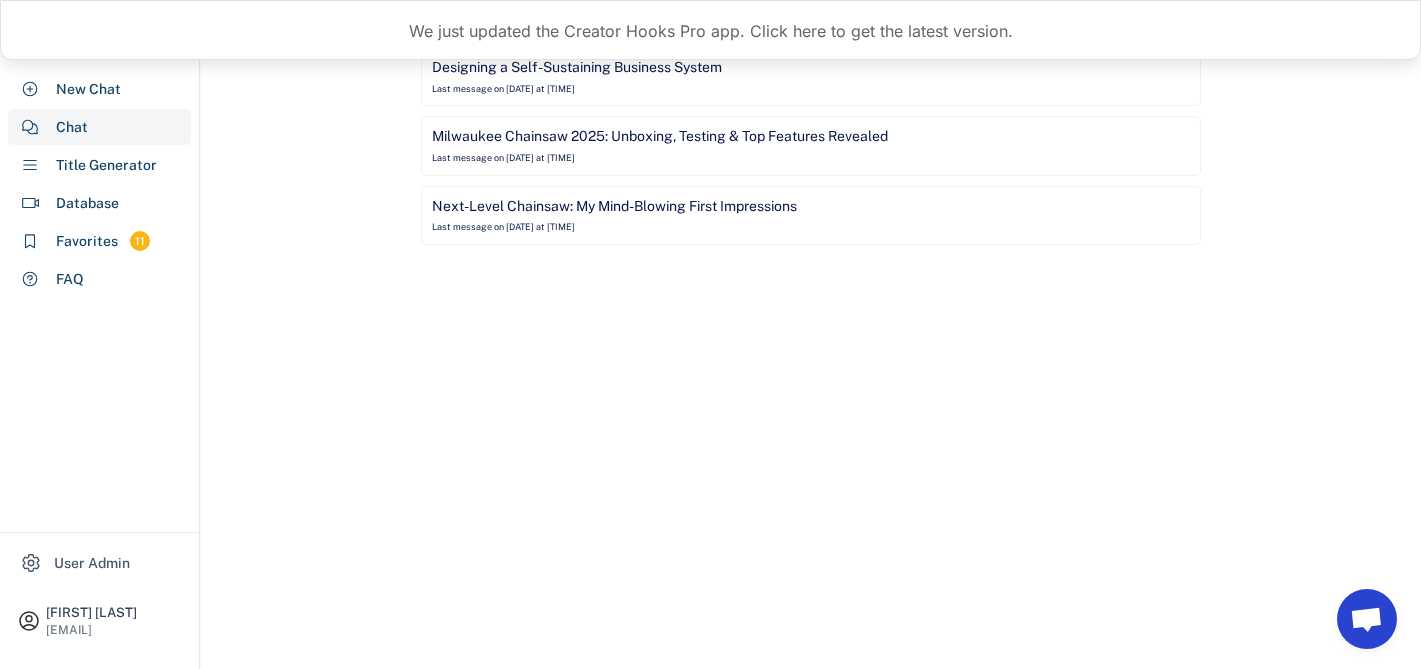 click on "Last message on [DATE] at [TIME]" at bounding box center (503, 89) 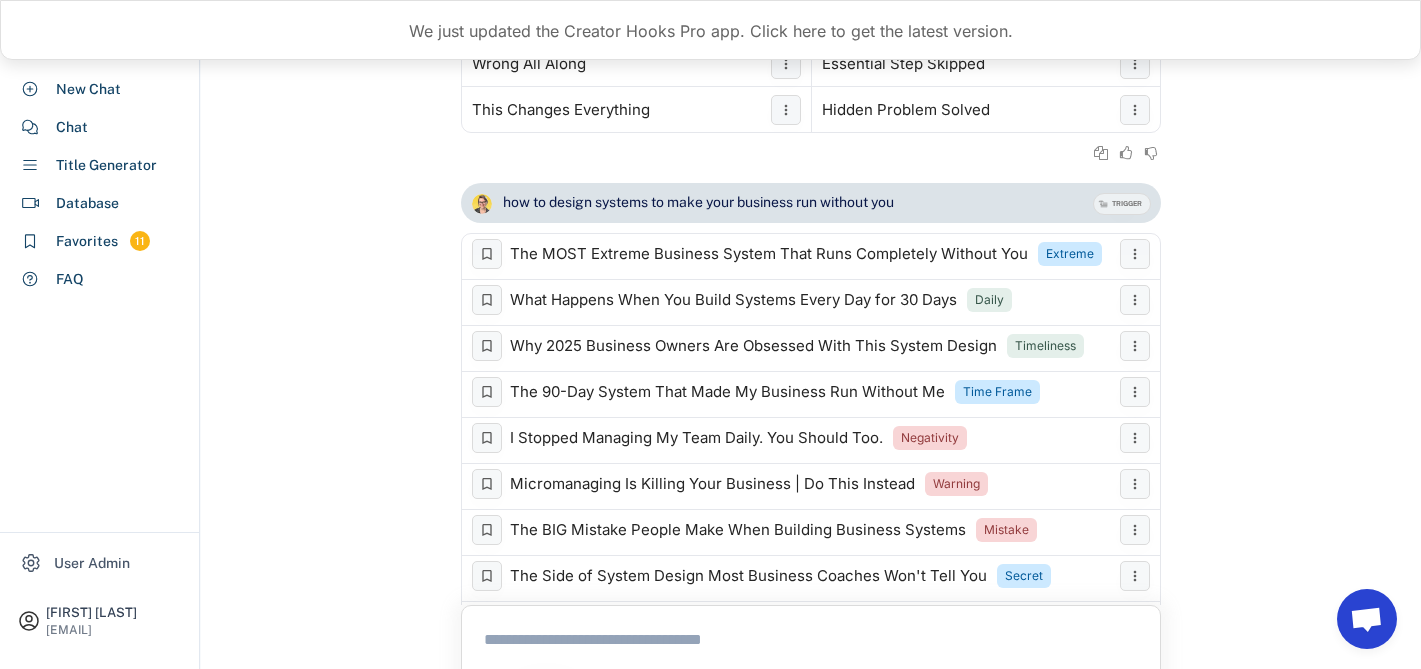 scroll, scrollTop: 537, scrollLeft: 0, axis: vertical 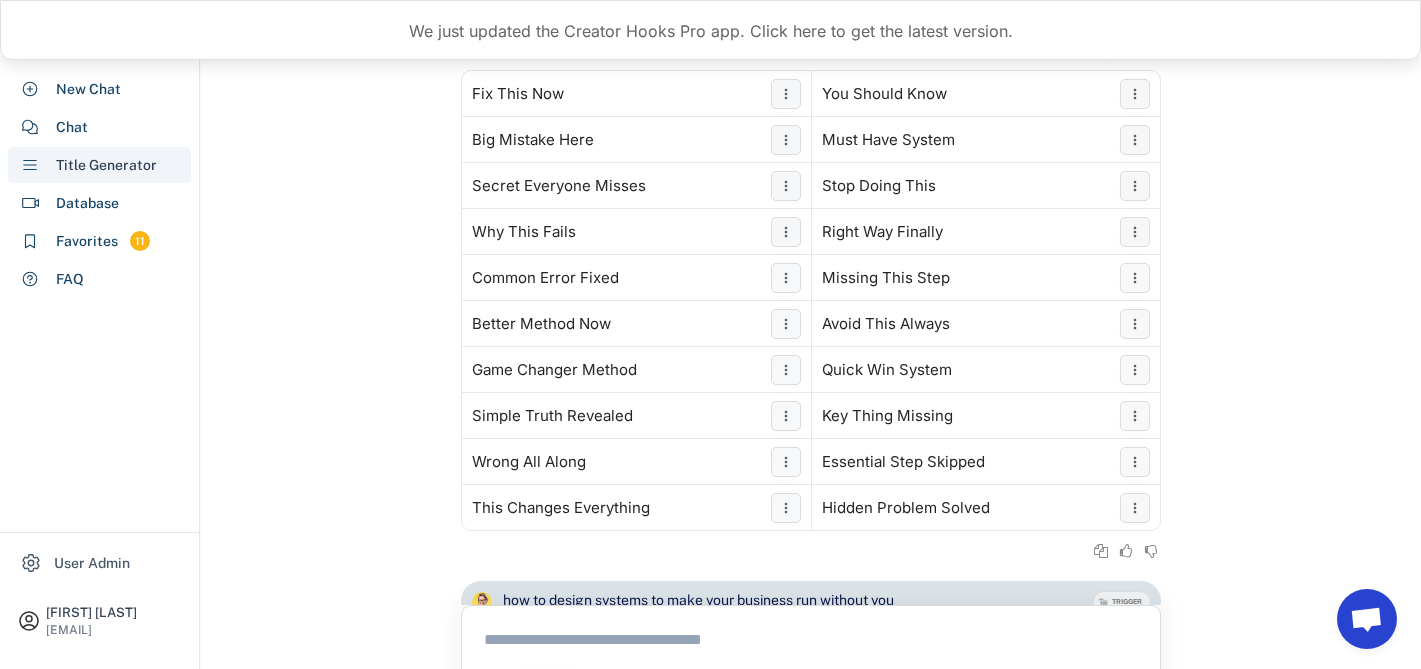 click on "Title Generator" at bounding box center [106, 165] 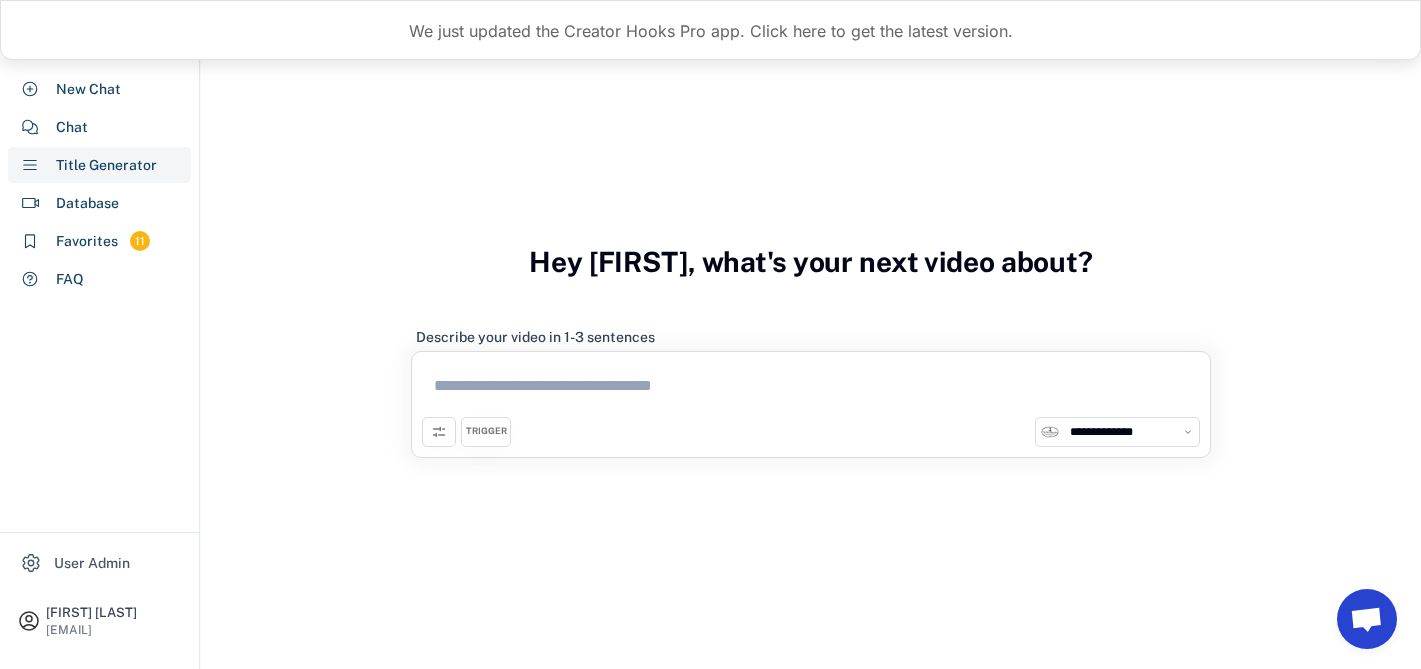 click 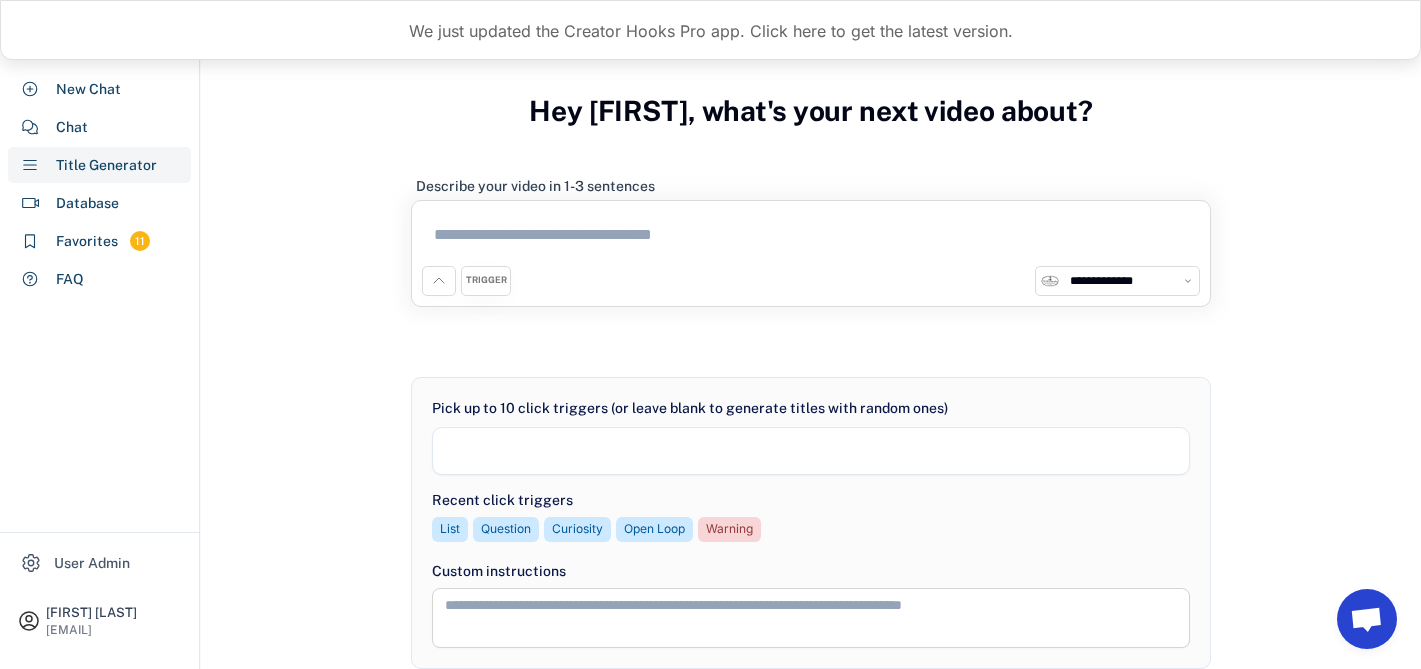 select 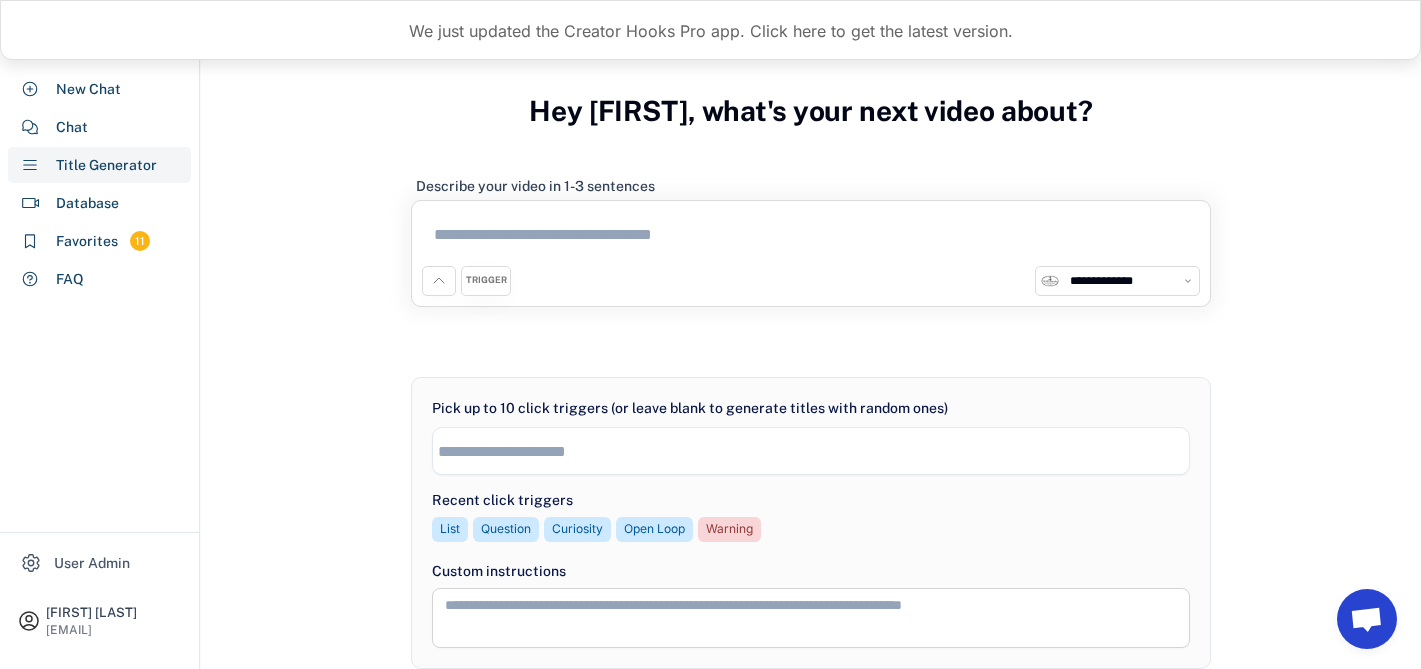 scroll, scrollTop: 98, scrollLeft: 0, axis: vertical 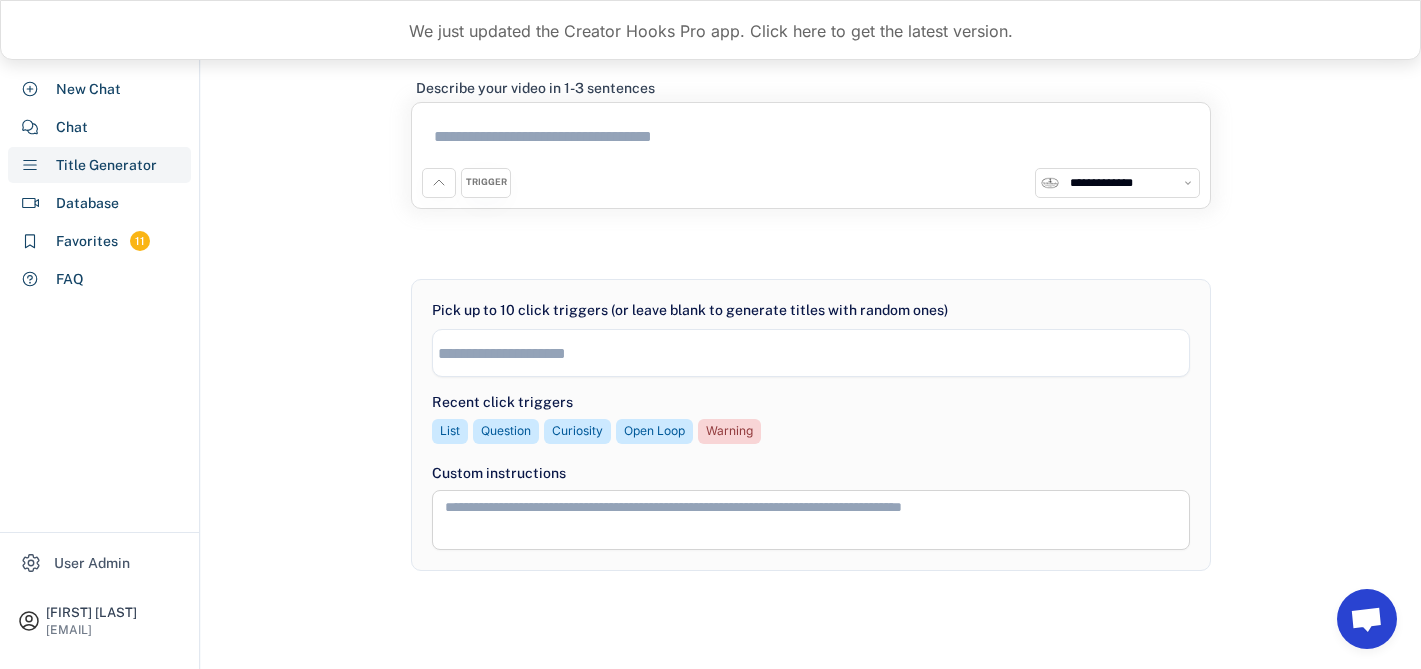 click on "**********" at bounding box center [1129, 183] 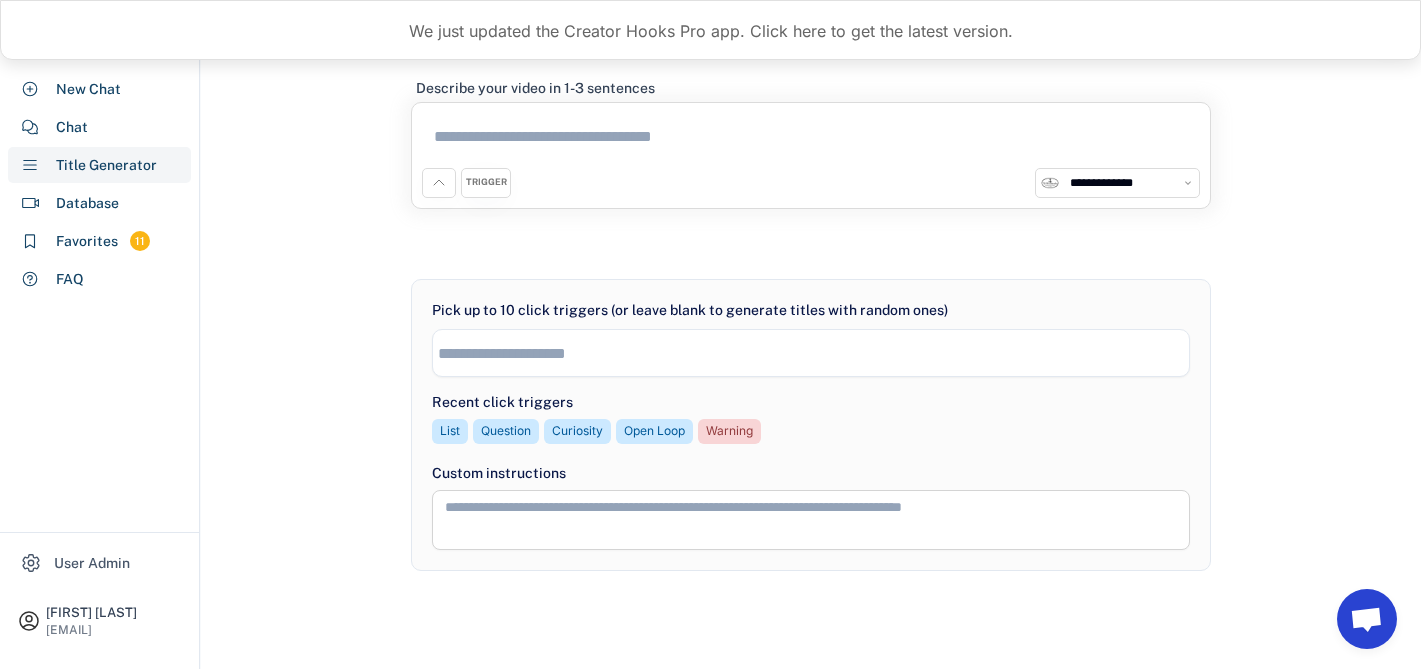 scroll, scrollTop: 97, scrollLeft: 0, axis: vertical 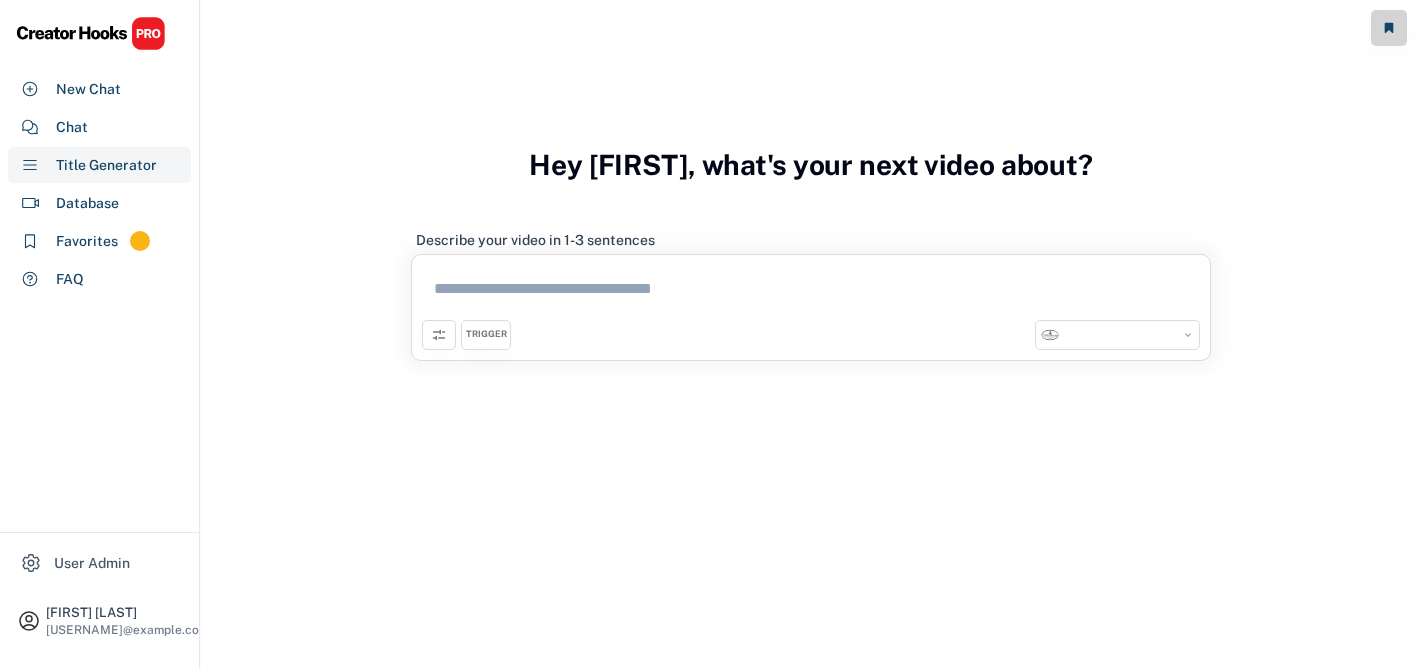 select on "**********" 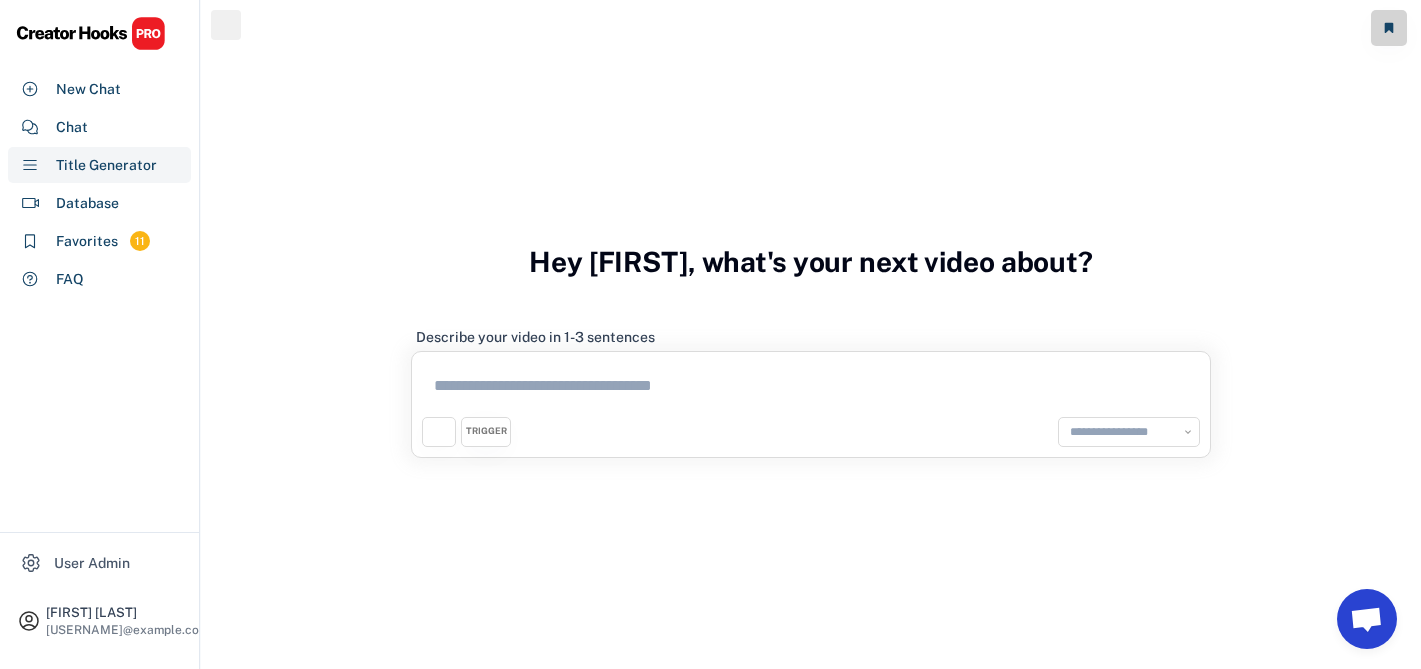 select on "**********" 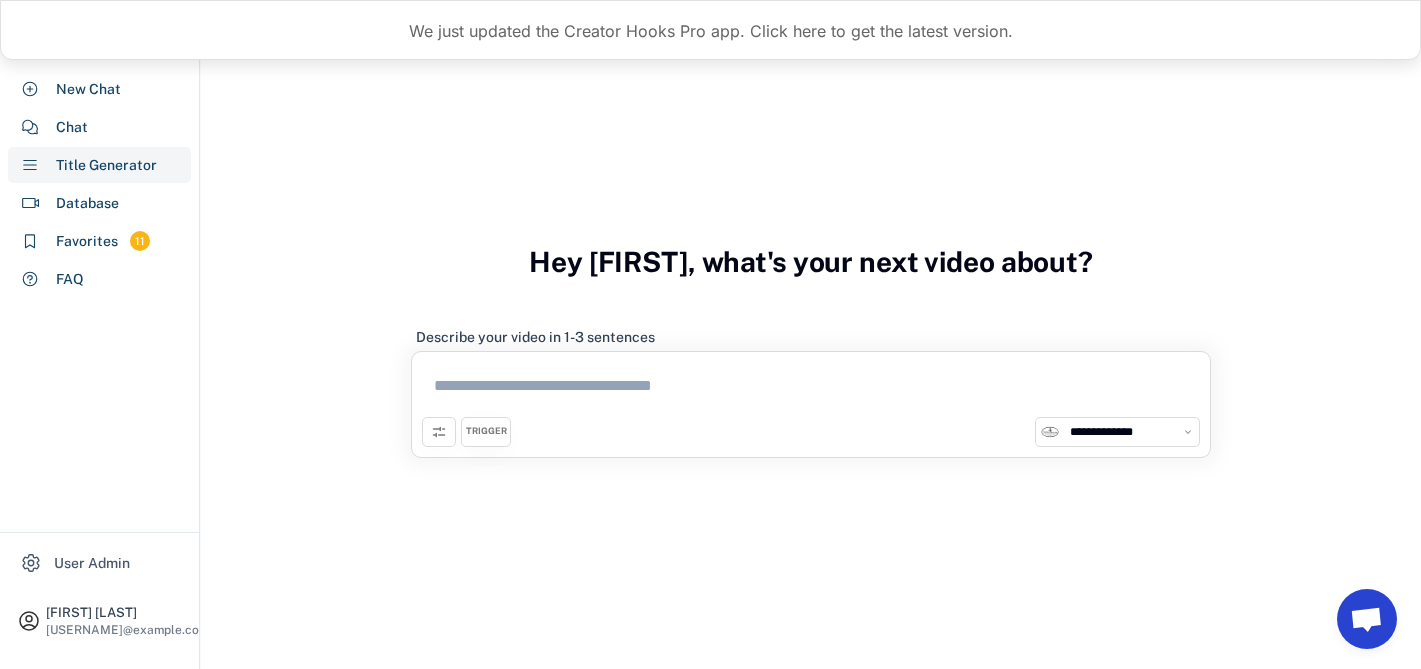 scroll, scrollTop: 98, scrollLeft: 0, axis: vertical 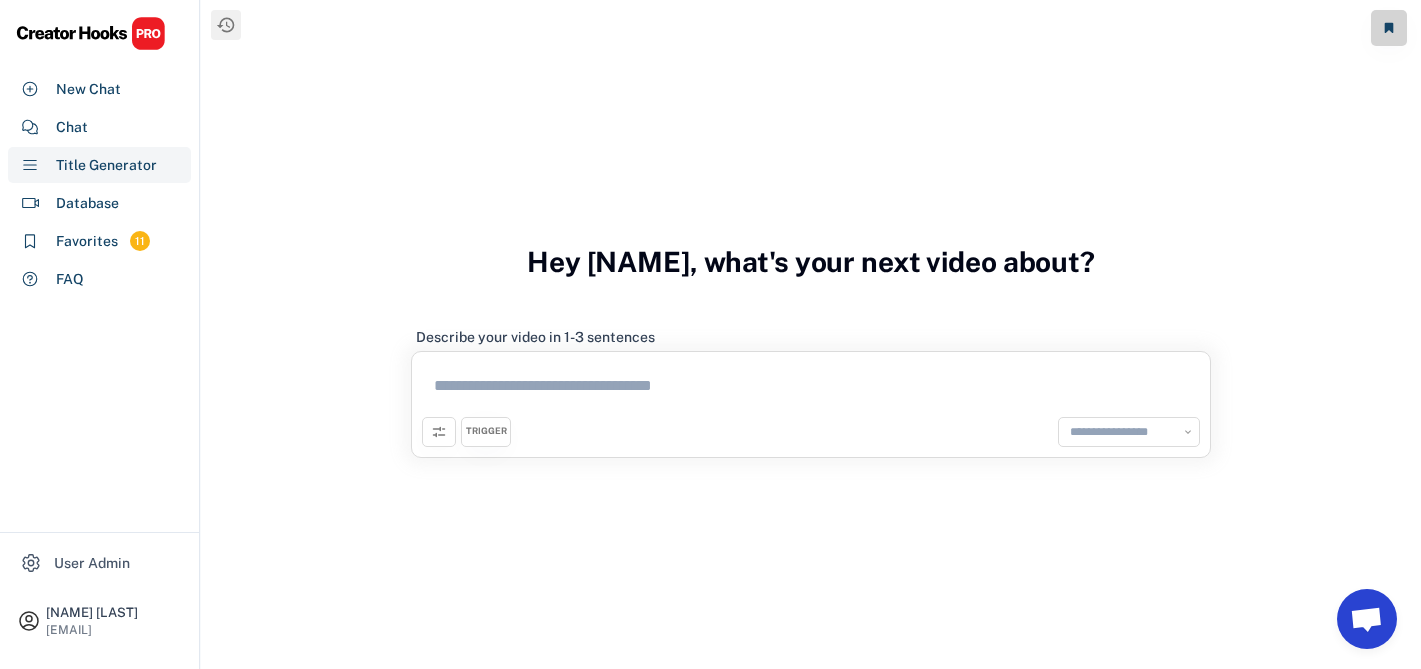 select on "**********" 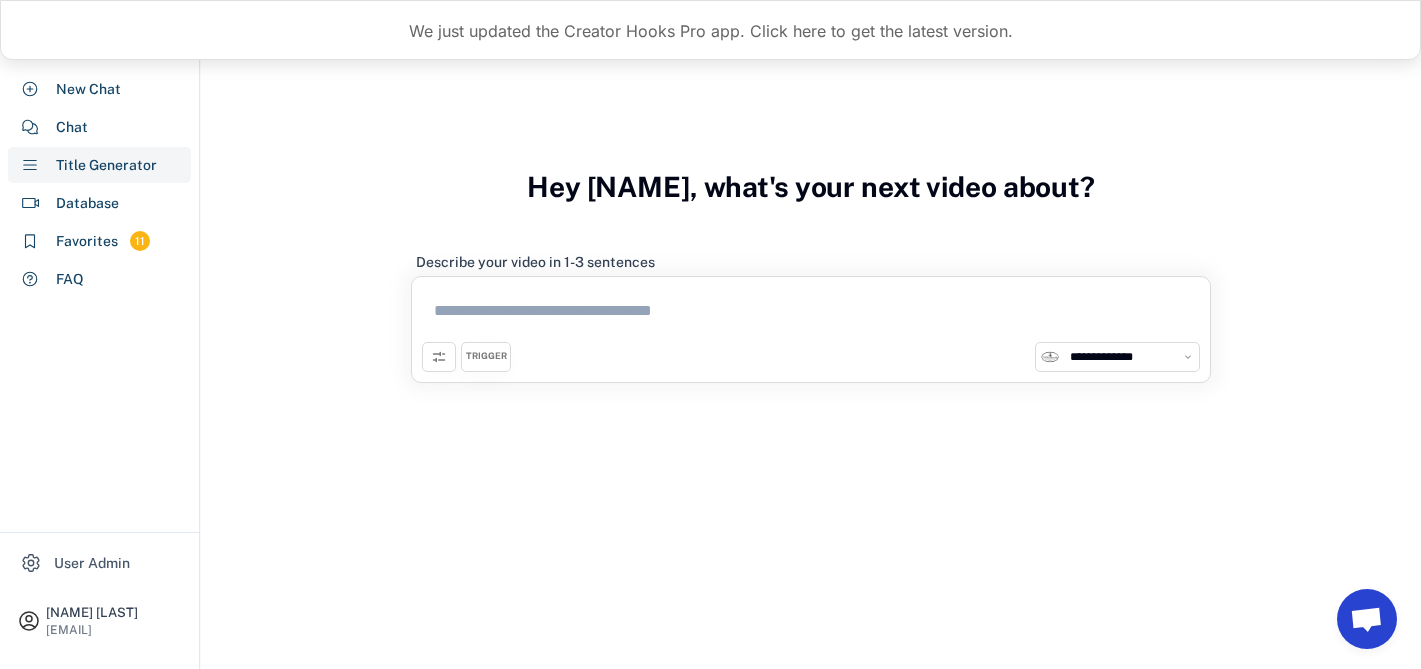 scroll, scrollTop: 75, scrollLeft: 0, axis: vertical 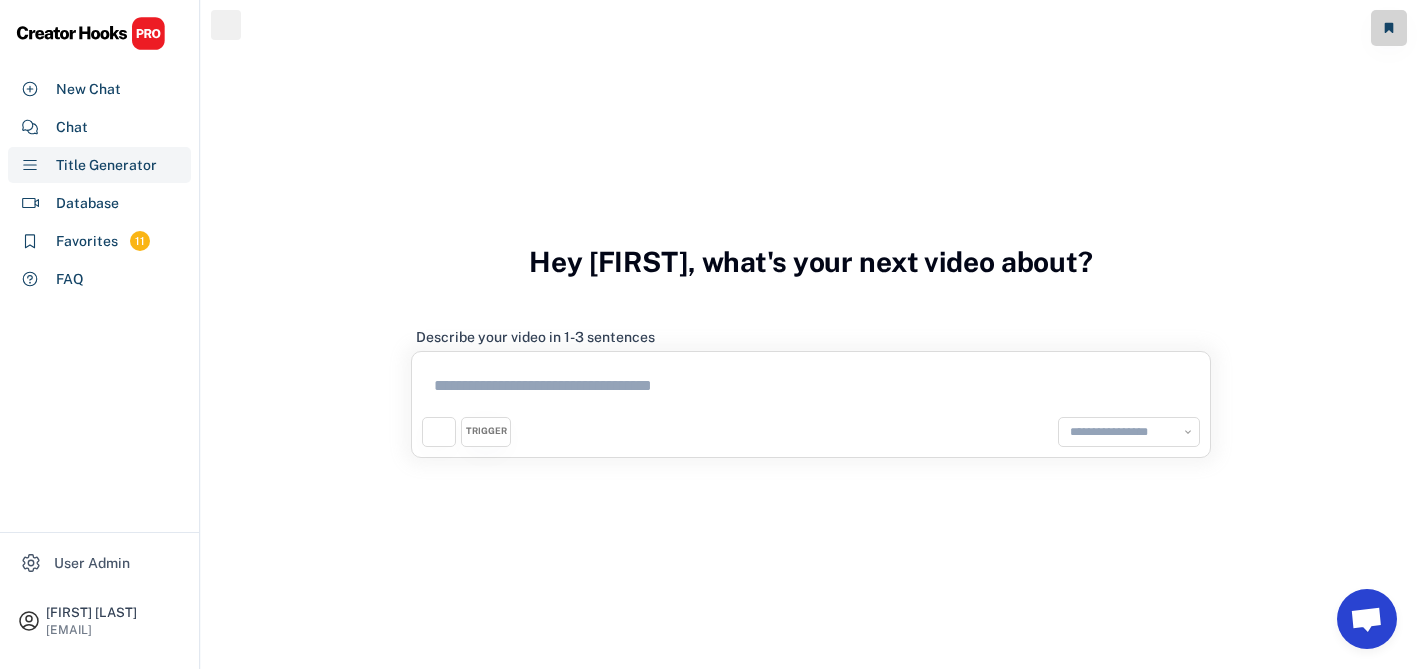select on "**********" 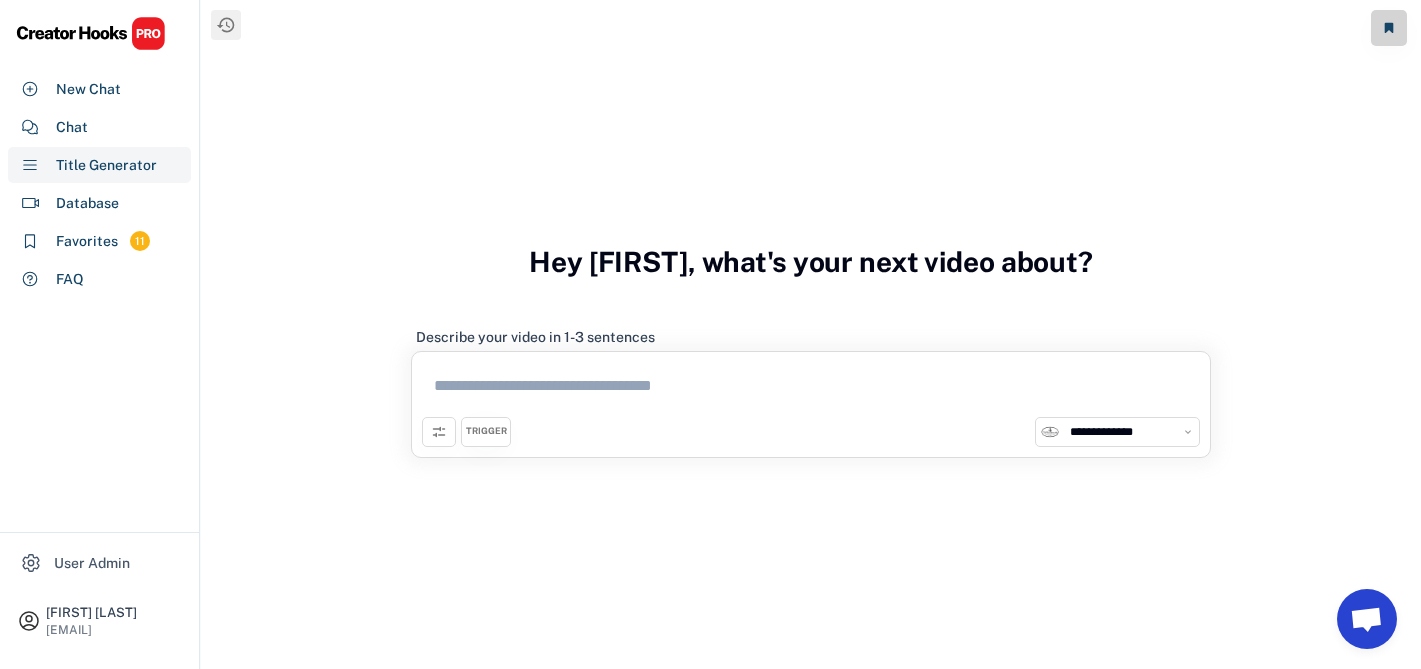 scroll, scrollTop: 75, scrollLeft: 0, axis: vertical 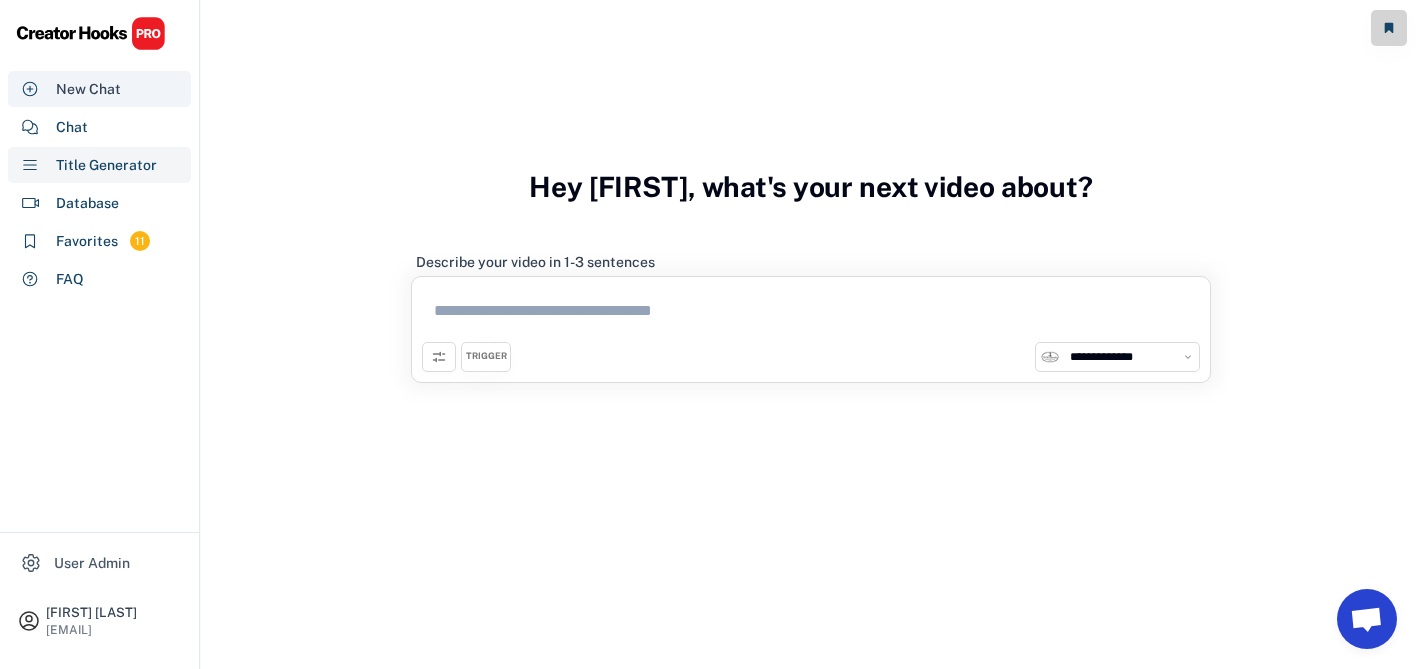 click on "New Chat" at bounding box center (99, 89) 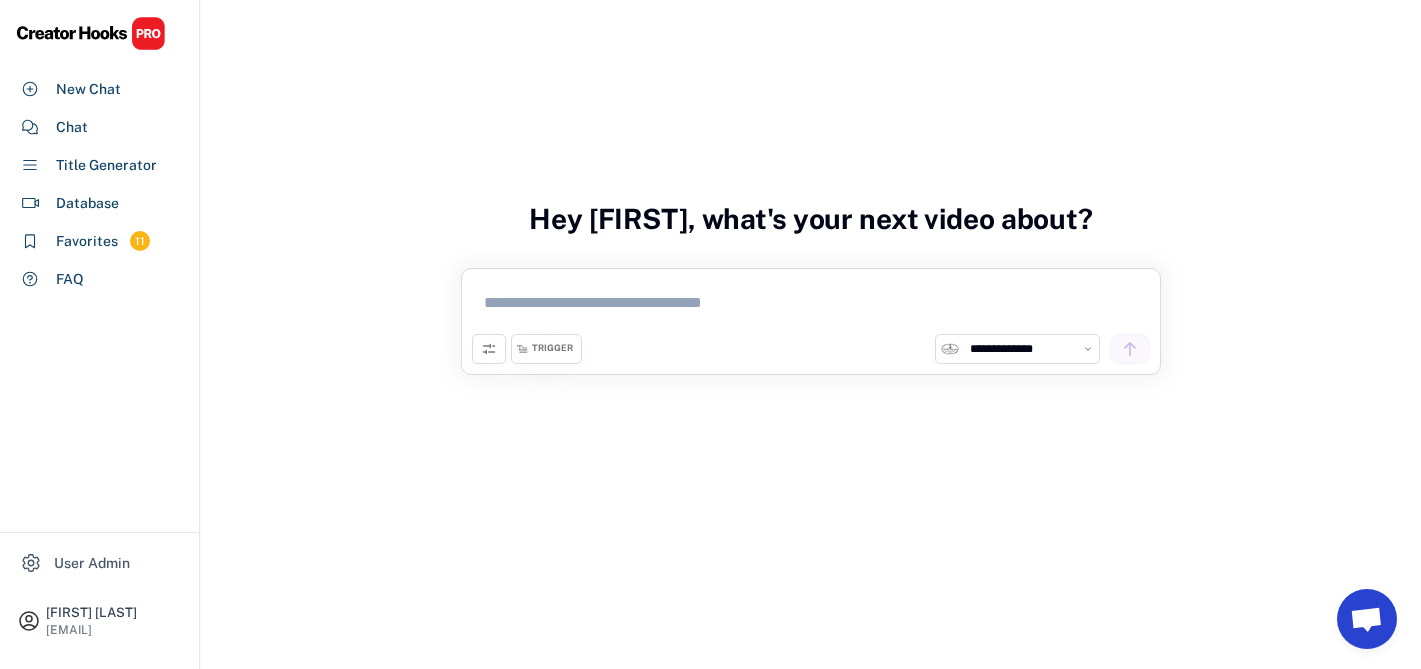 click on "**********" at bounding box center [1029, 349] 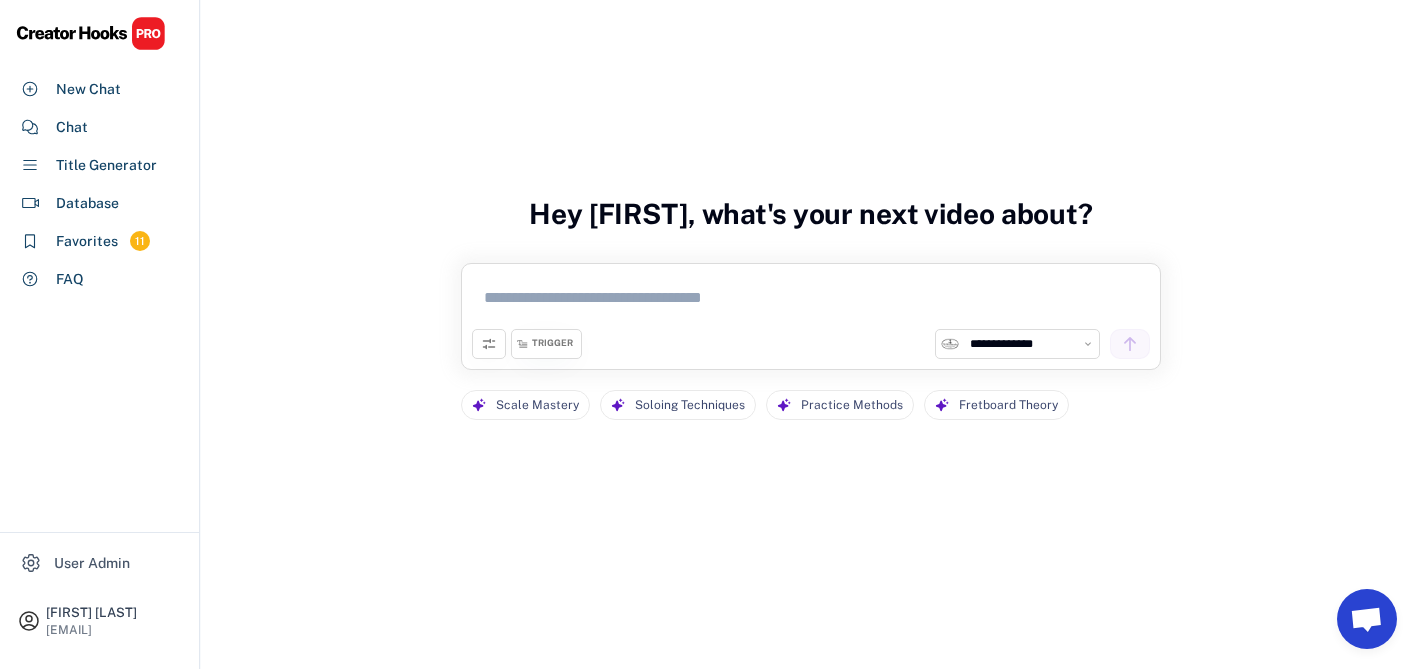 scroll, scrollTop: 70, scrollLeft: 0, axis: vertical 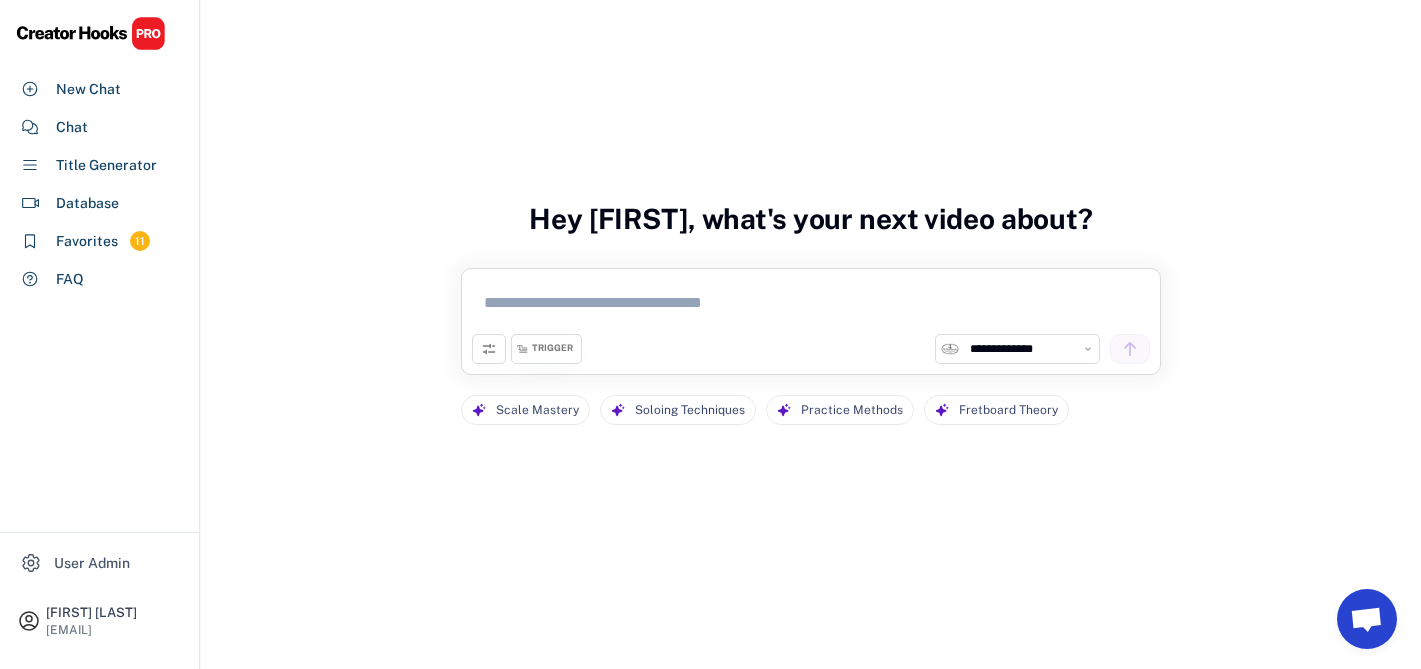 click on "**********" at bounding box center (1017, 349) 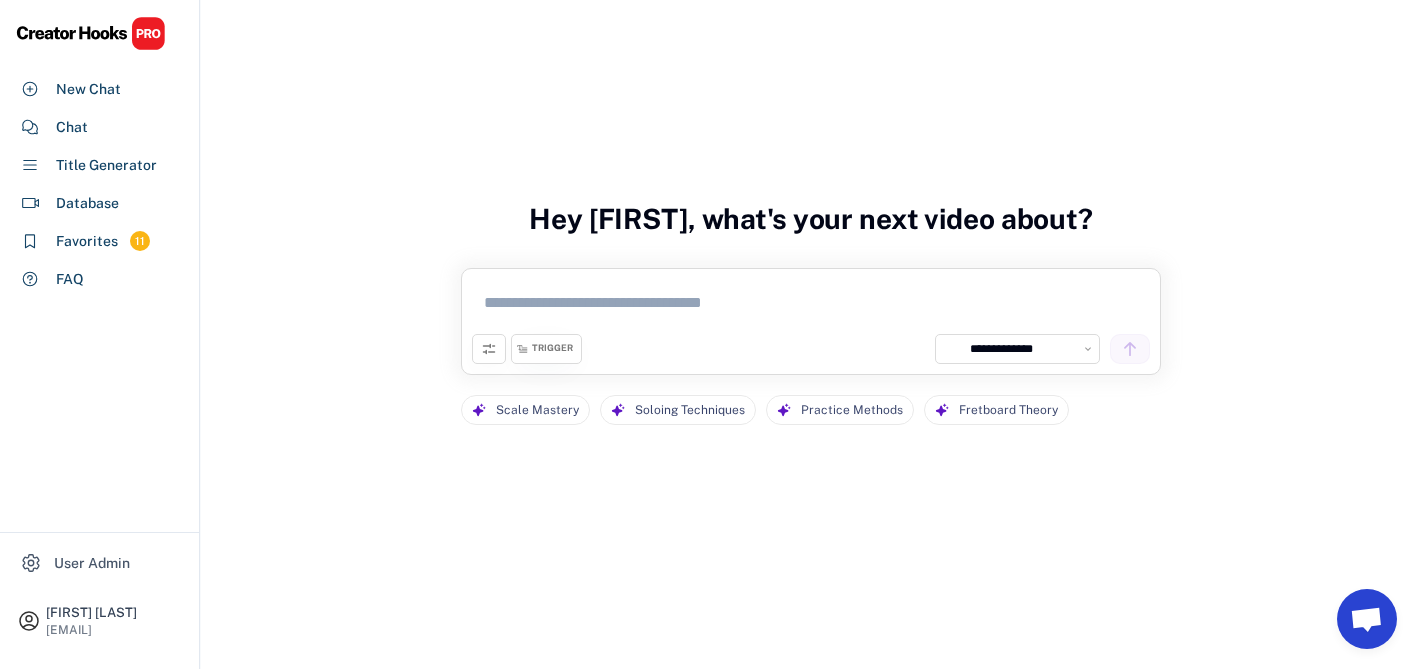 click on "**********" at bounding box center [1029, 349] 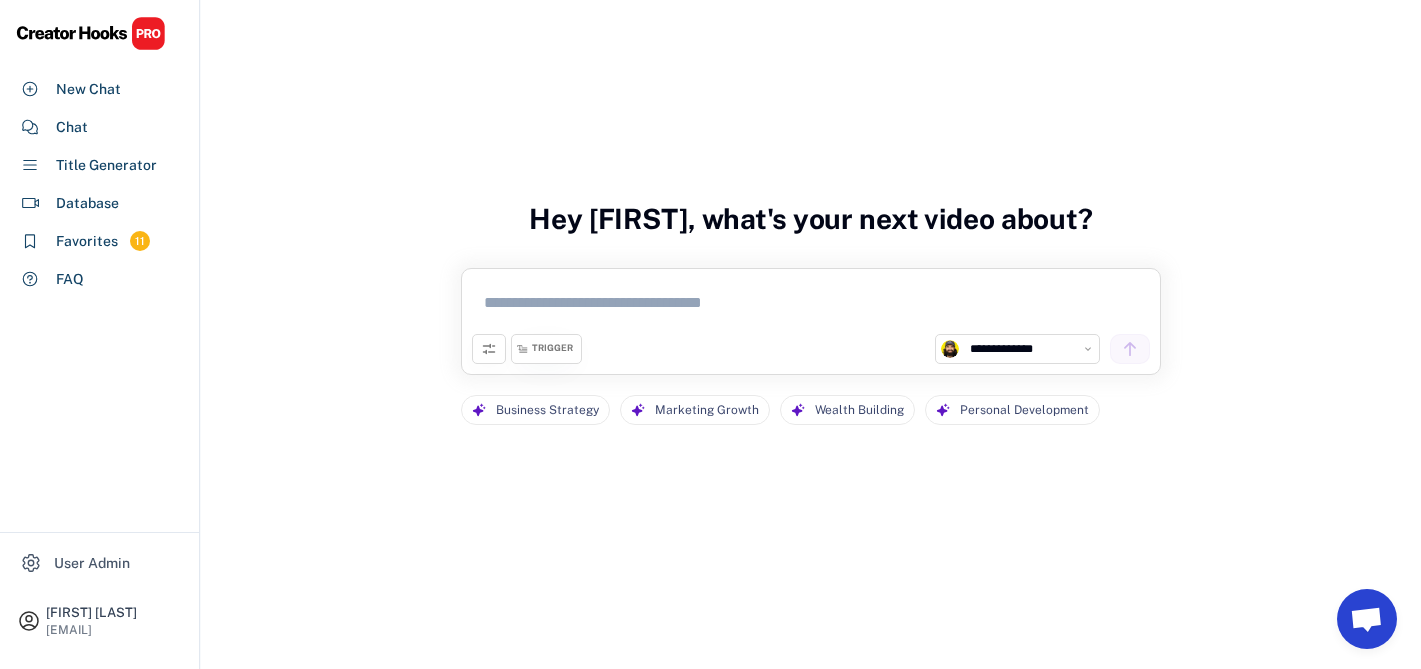click on "**********" at bounding box center (811, 313) 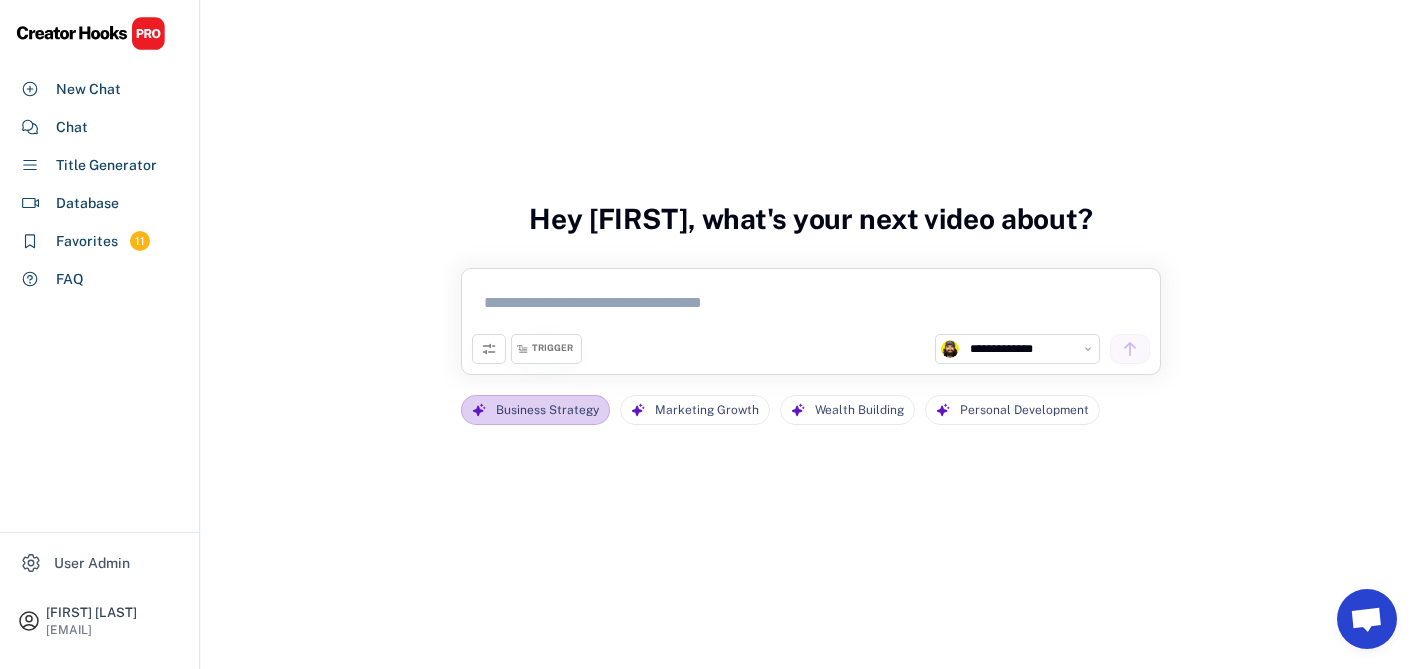 click on "Business Strategy" at bounding box center [547, 410] 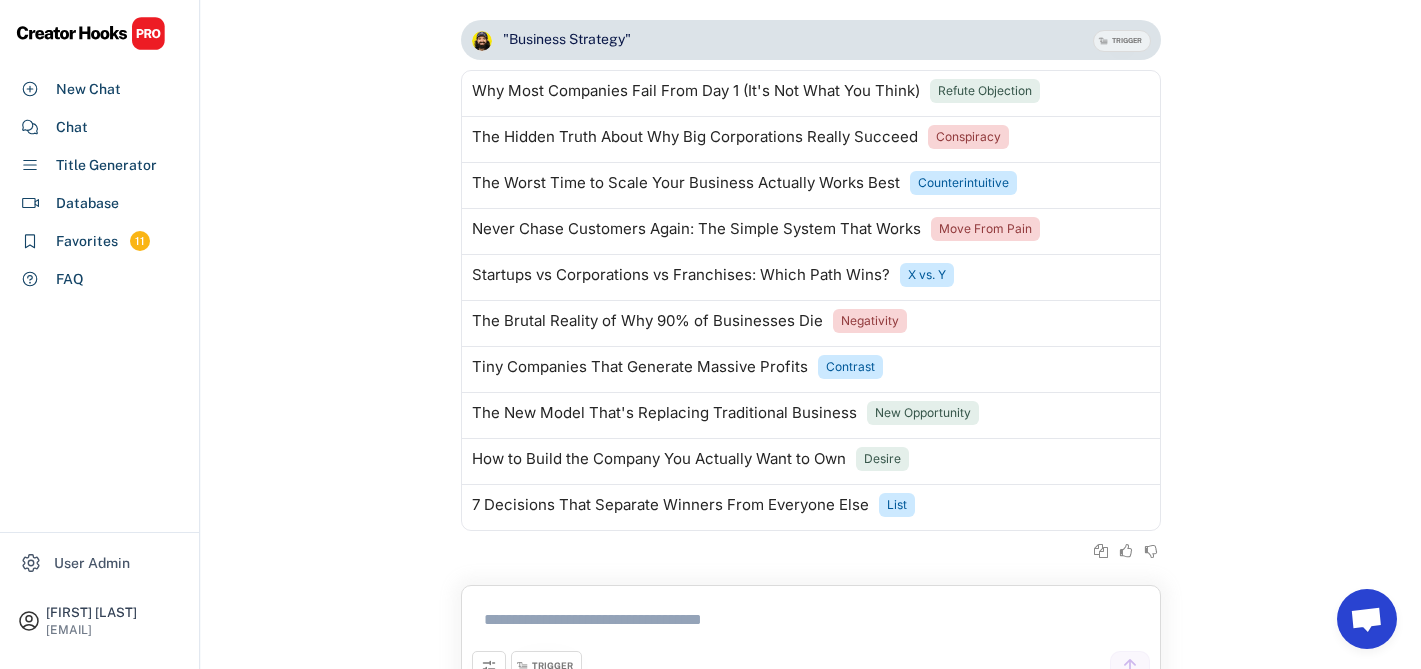 scroll, scrollTop: 98, scrollLeft: 0, axis: vertical 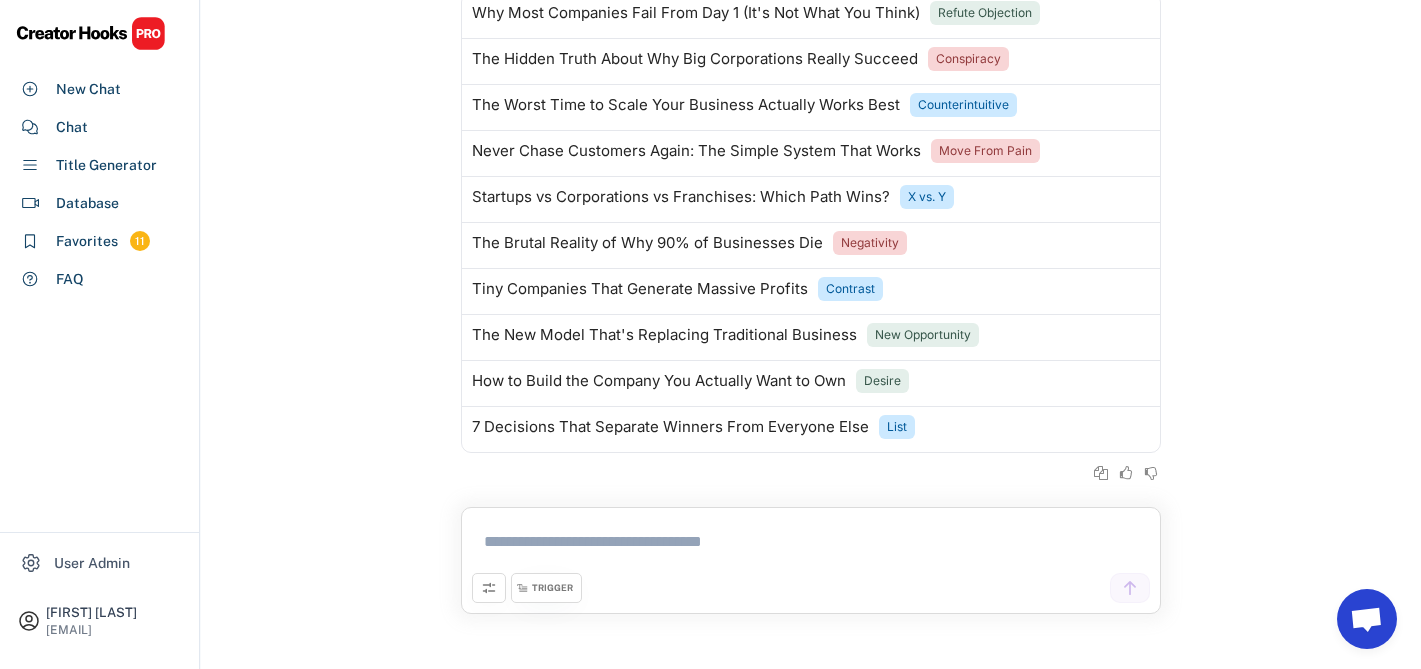 click 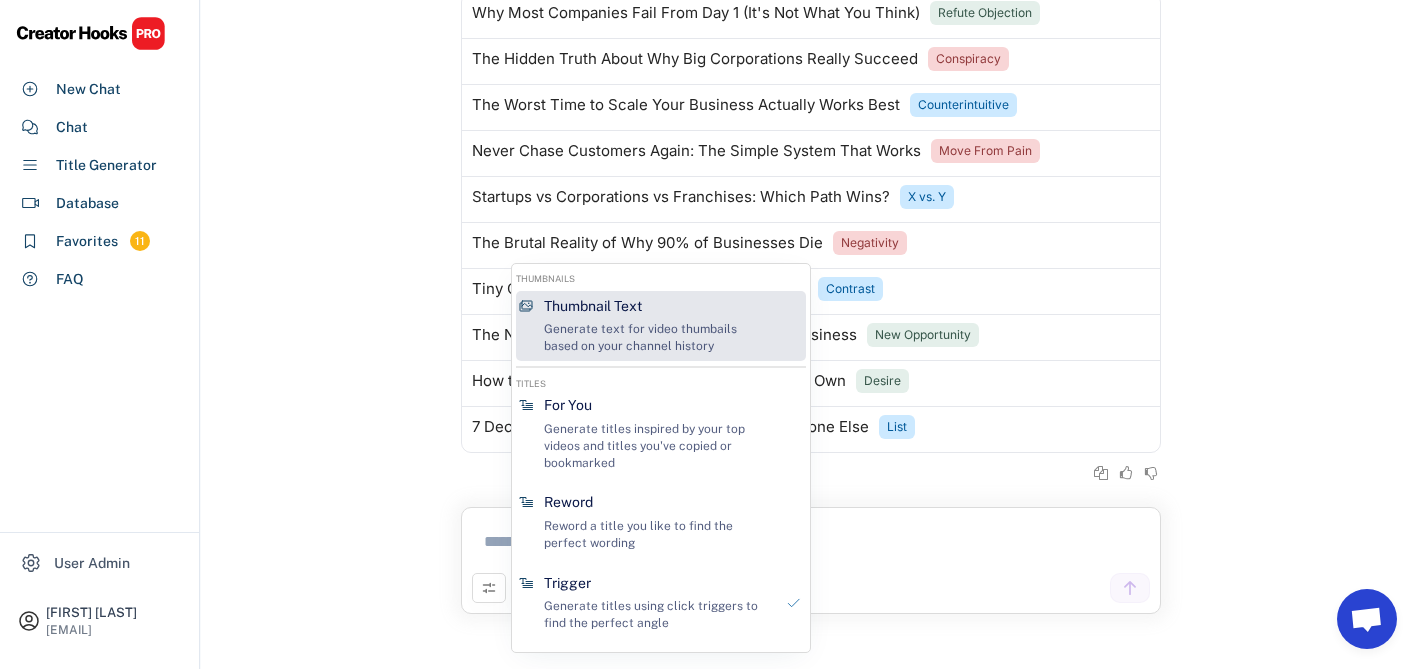 click on "Generate text for video thumbails based on your channel history" at bounding box center [658, 338] 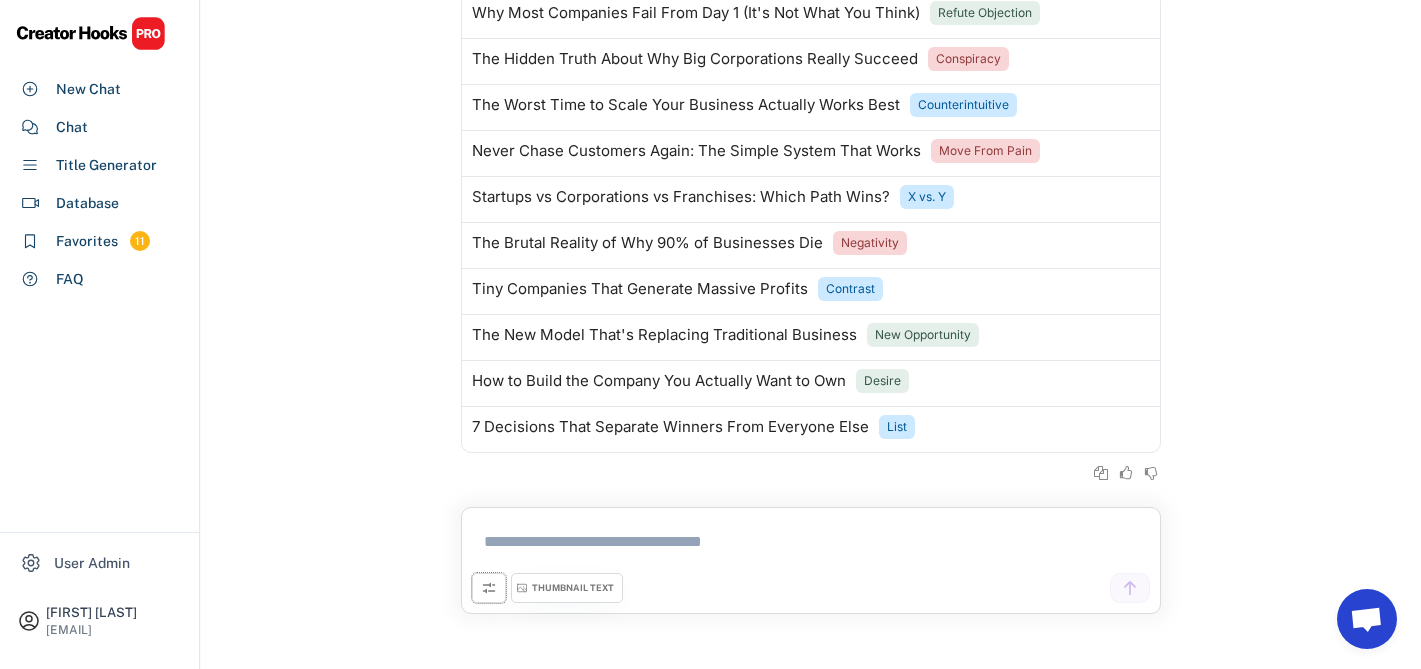 click at bounding box center [489, 588] 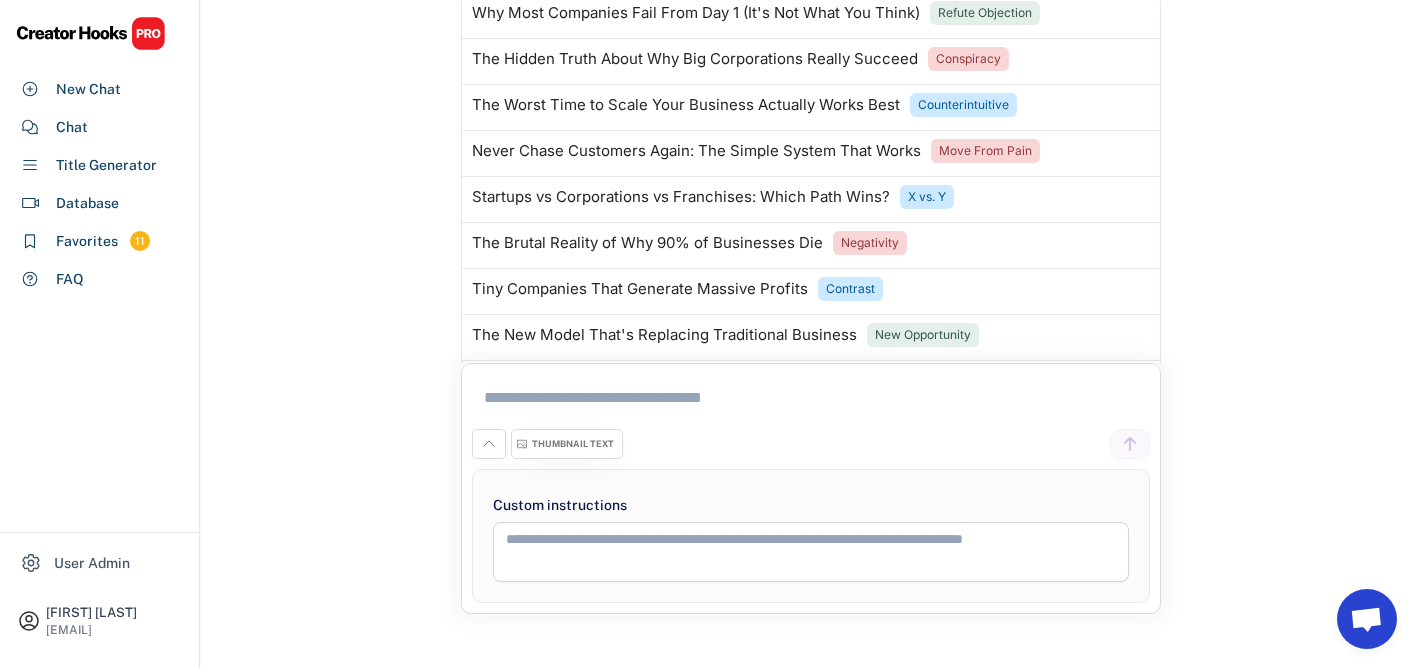 click 